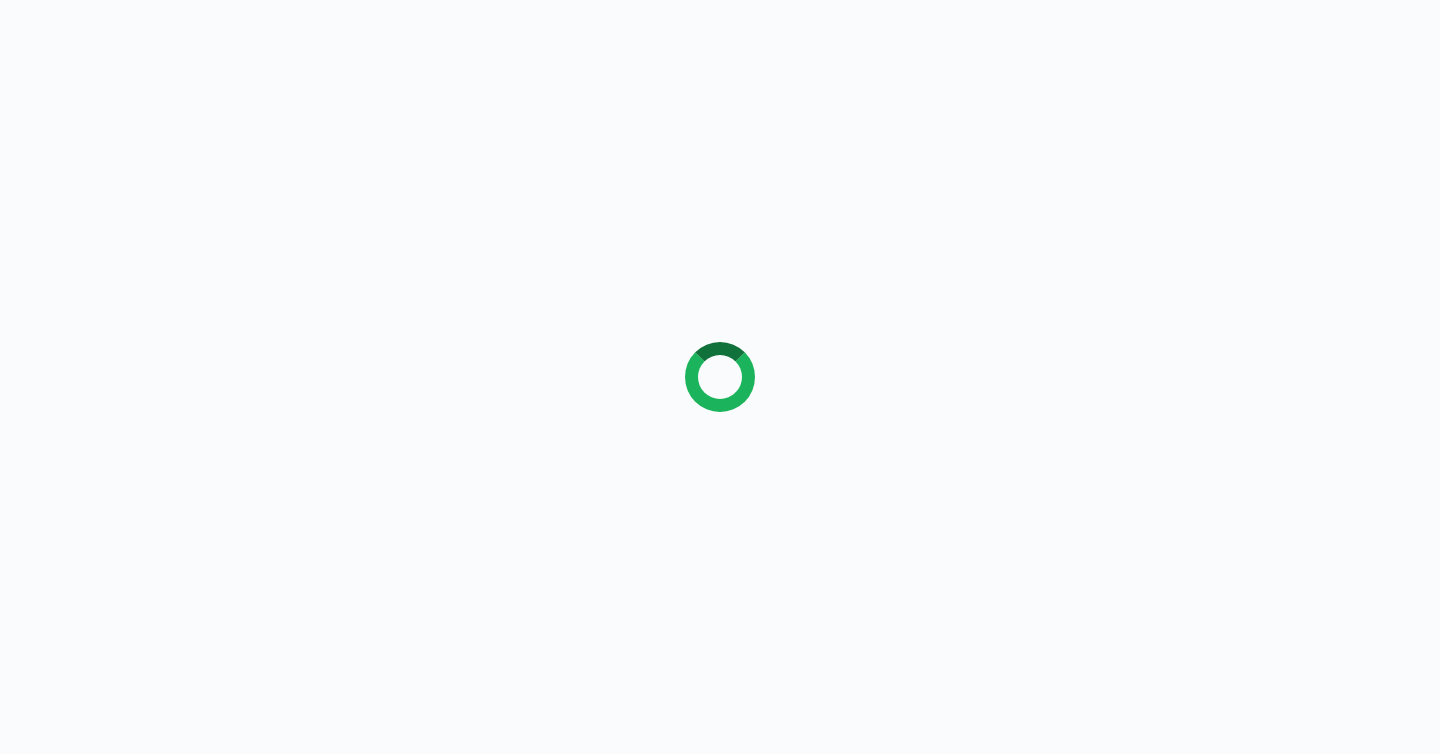scroll, scrollTop: 0, scrollLeft: 0, axis: both 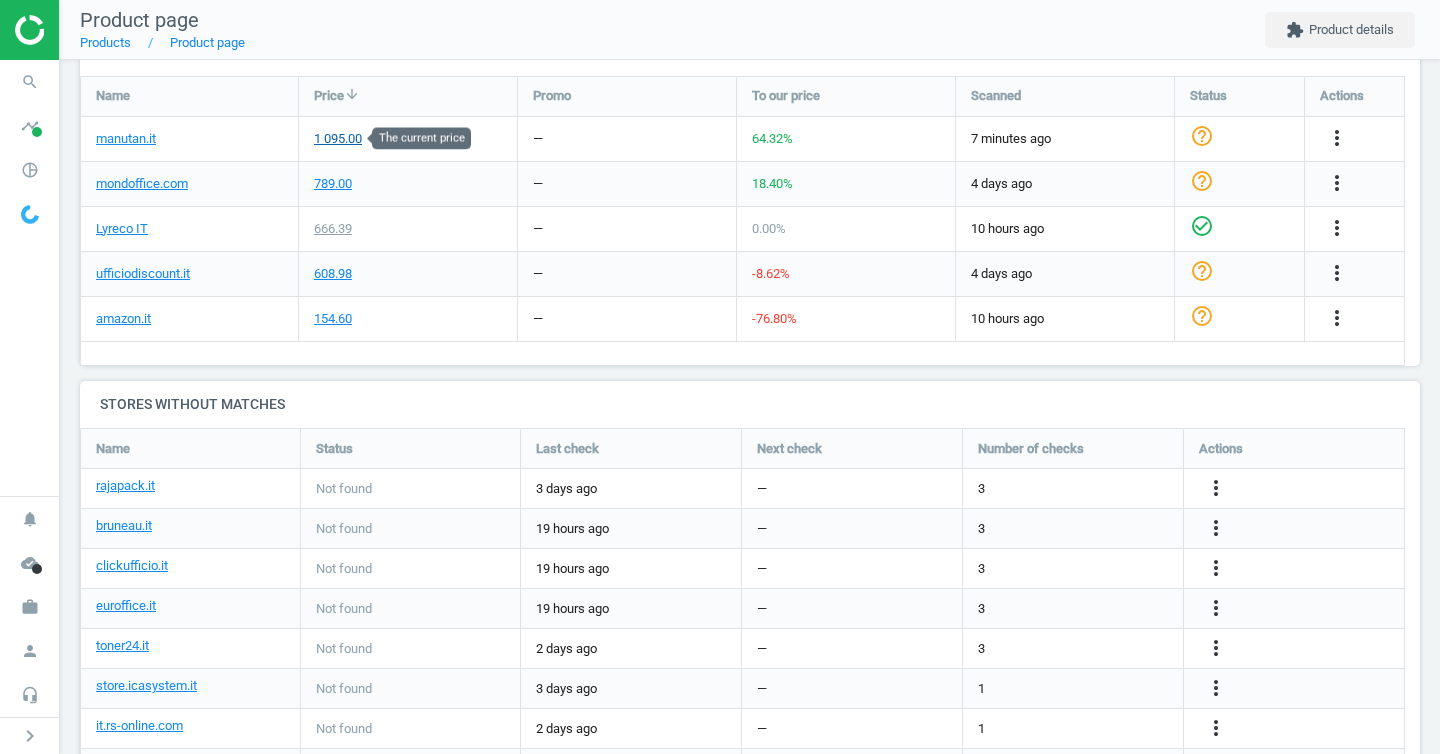 click on "1 095.00" at bounding box center (338, 139) 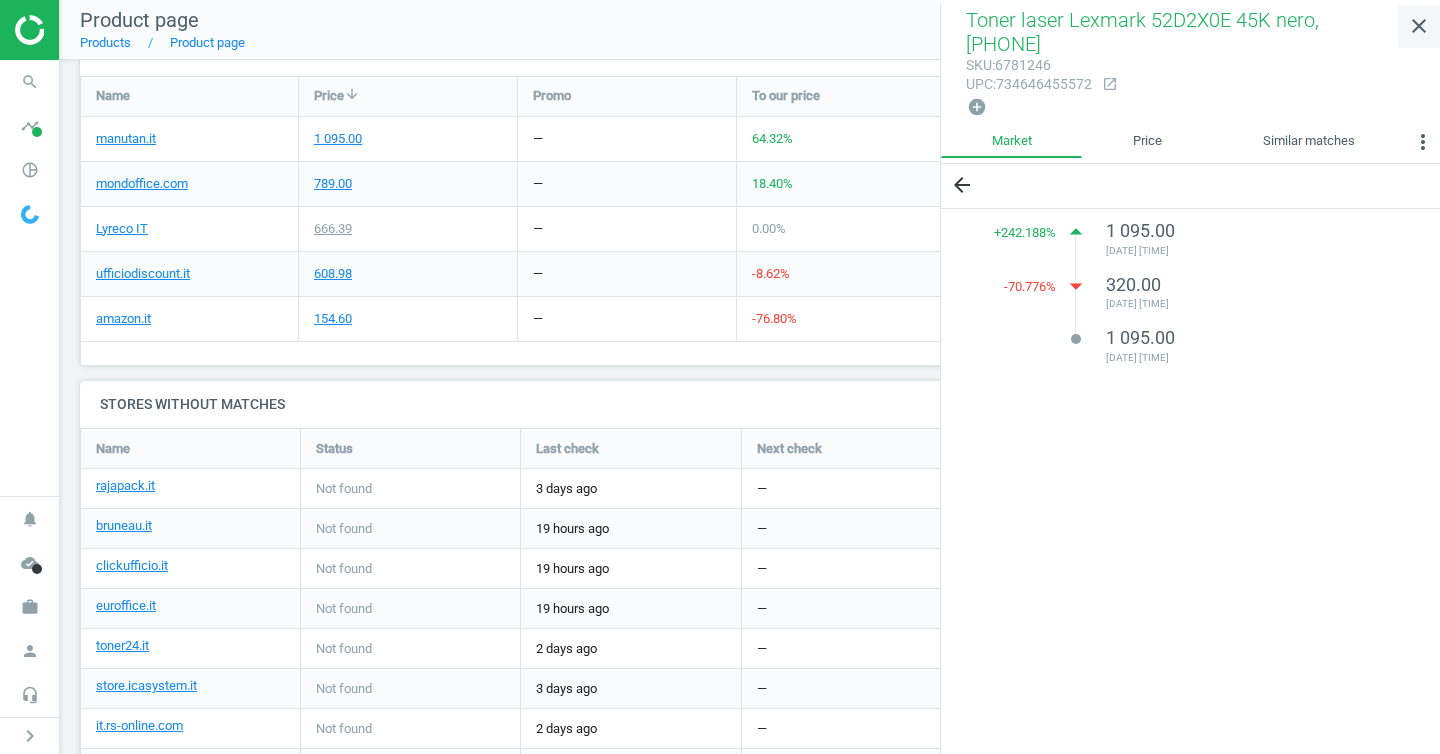 click on "close" at bounding box center (1419, 26) 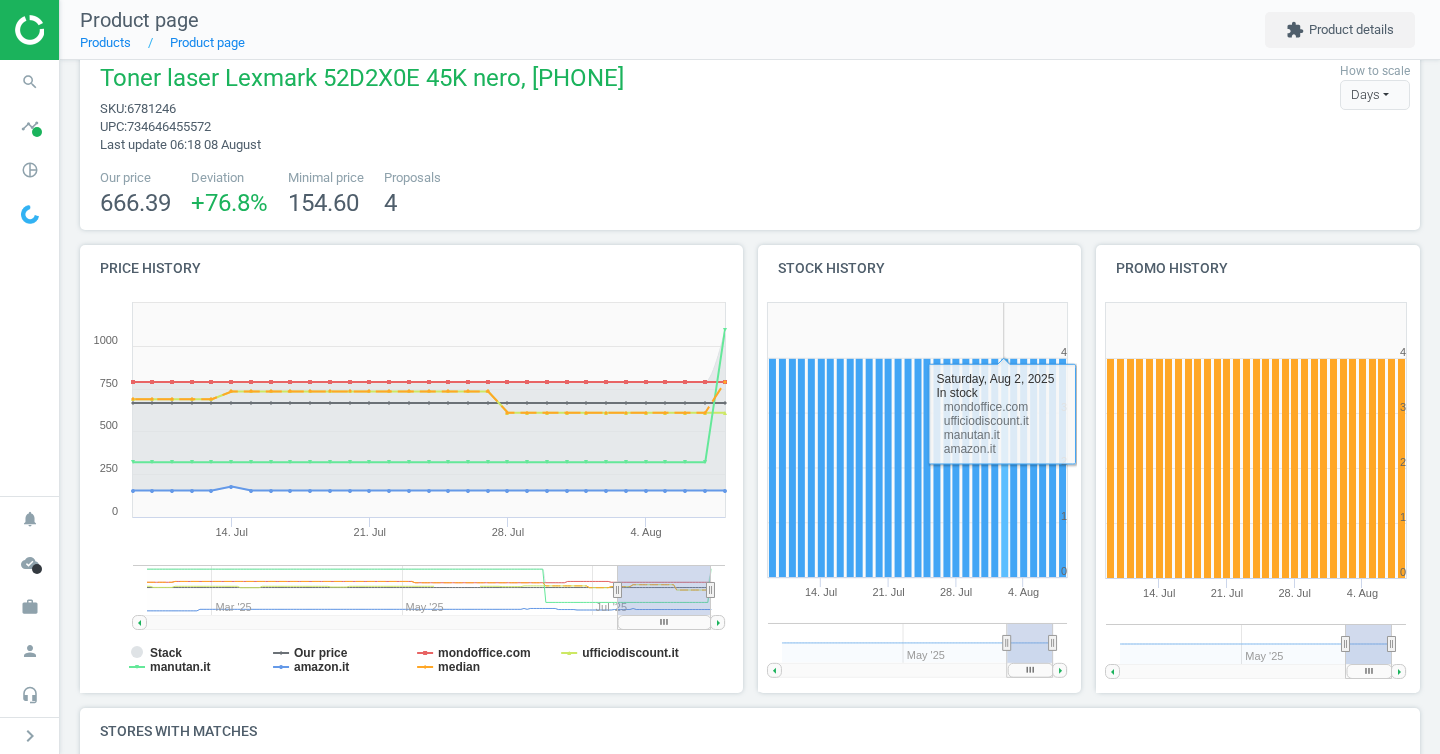 scroll, scrollTop: 0, scrollLeft: 0, axis: both 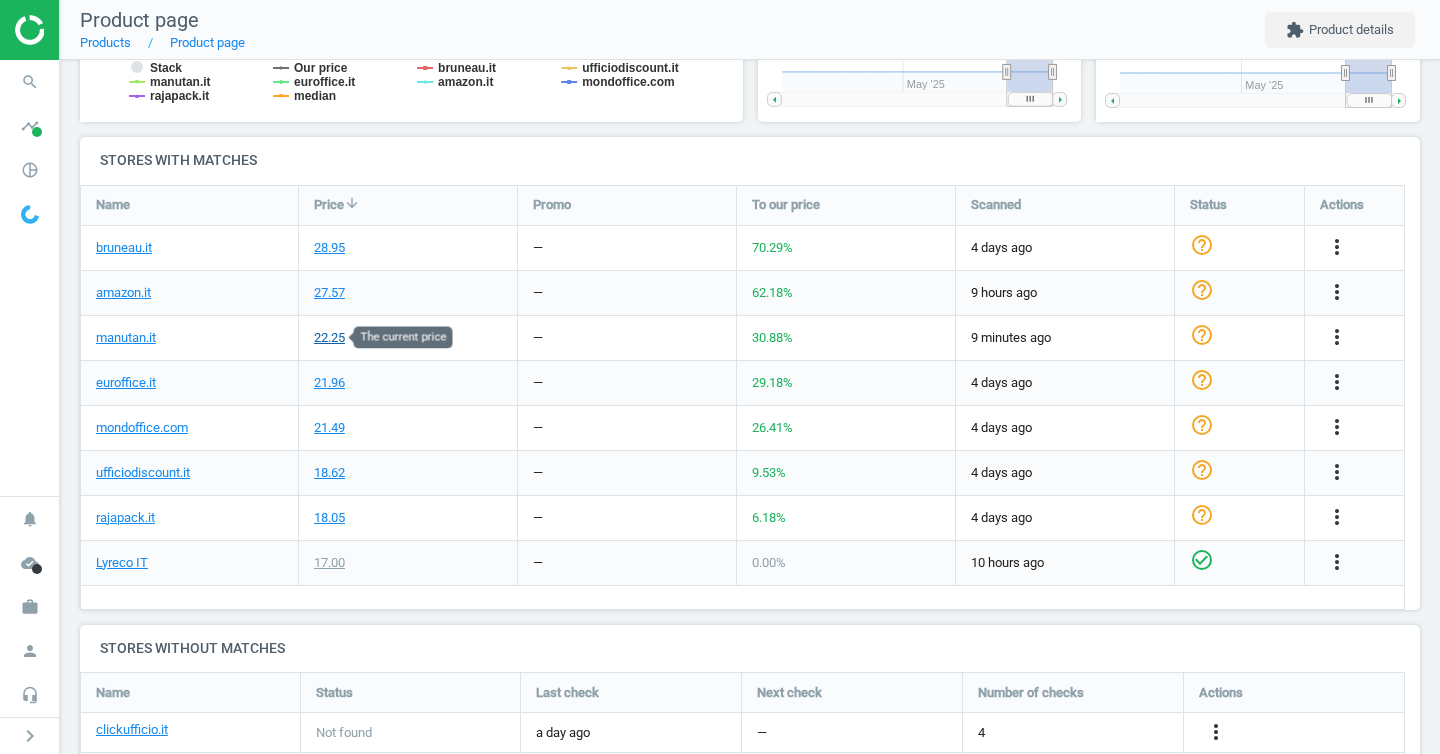 click on "22.25" at bounding box center (329, 338) 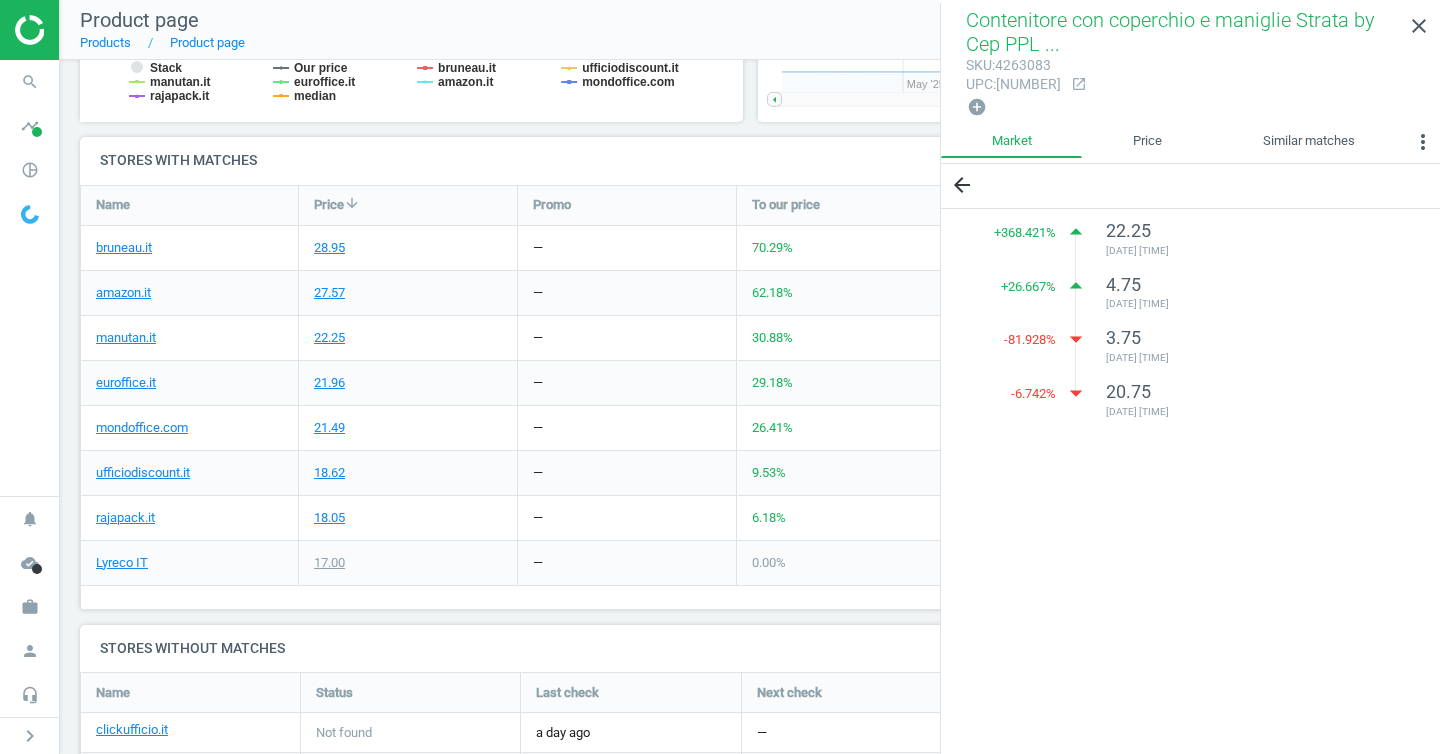 scroll, scrollTop: 0, scrollLeft: 0, axis: both 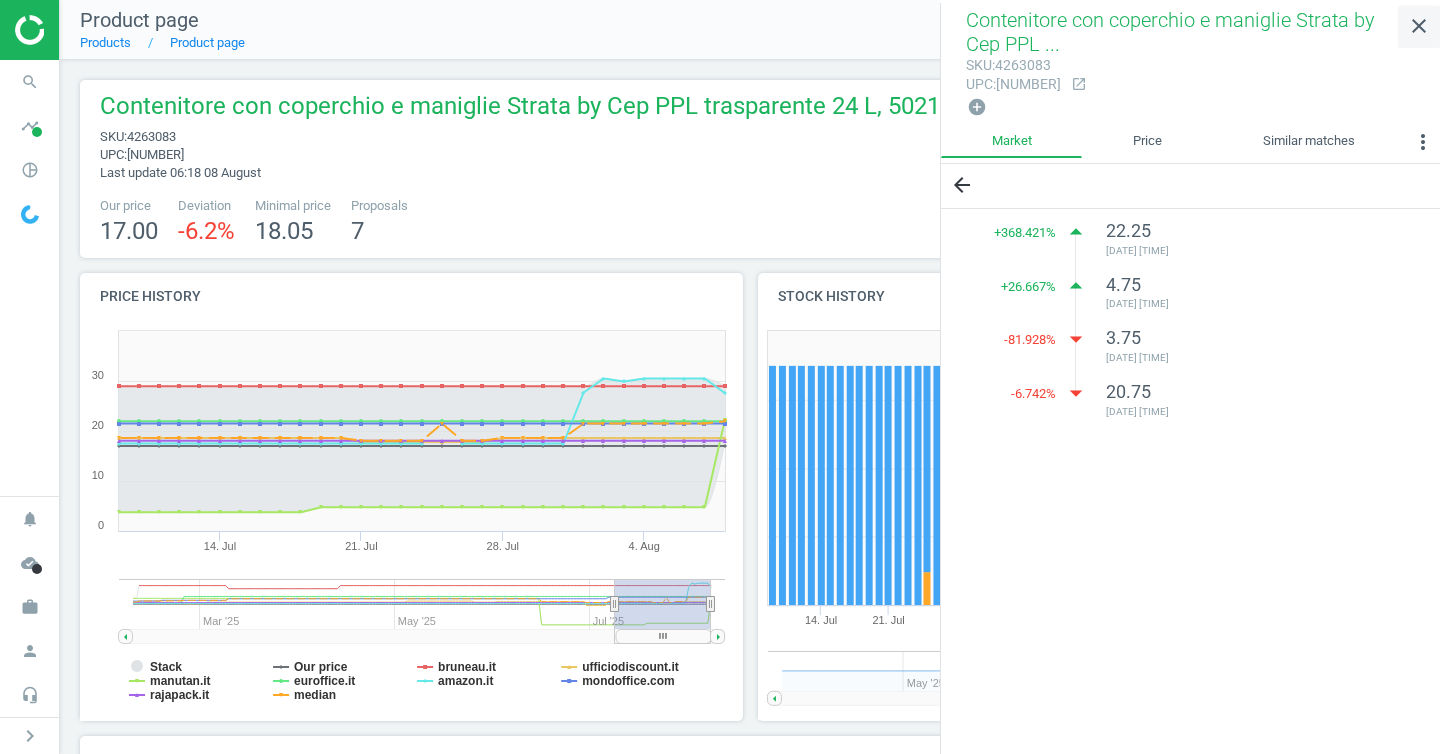 click on "close" at bounding box center (1419, 26) 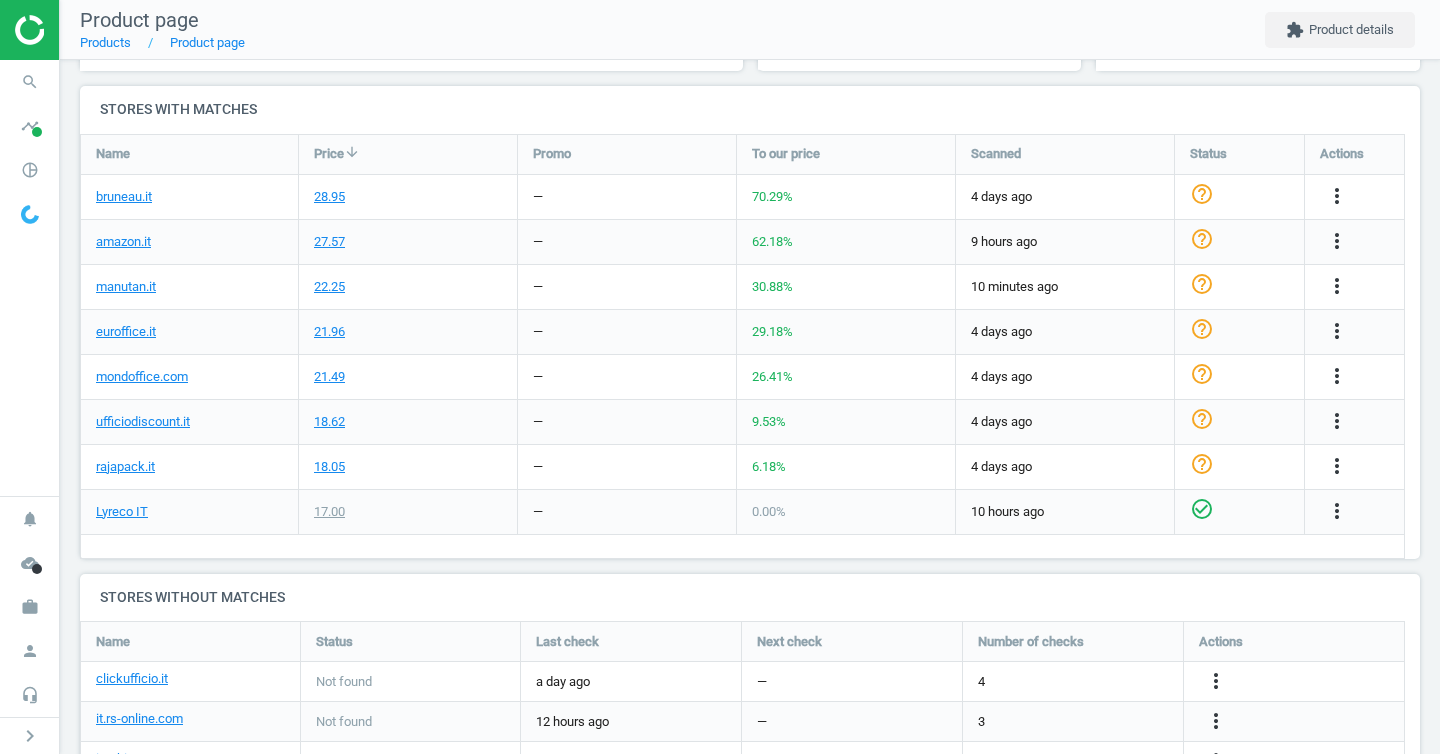 scroll, scrollTop: 752, scrollLeft: 0, axis: vertical 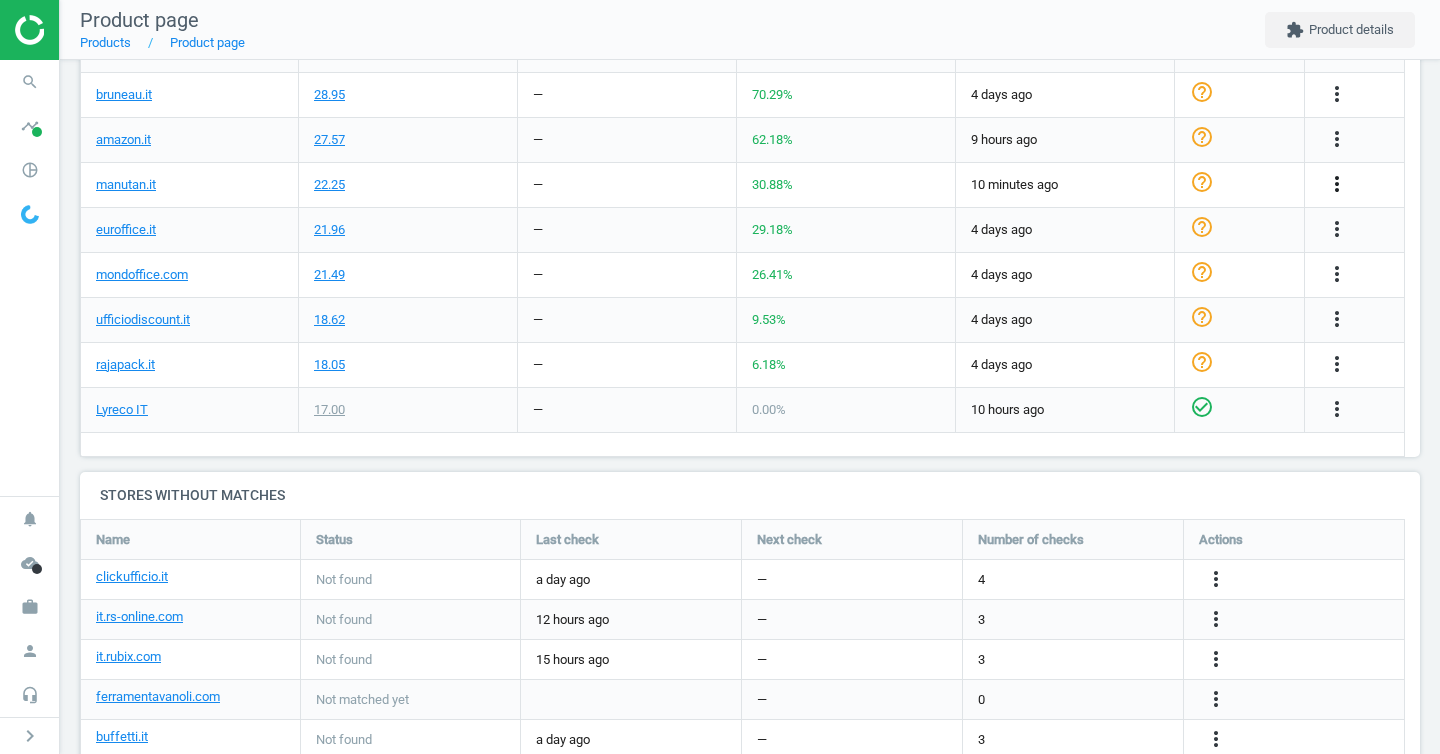 click on "more_vert" at bounding box center [1337, 184] 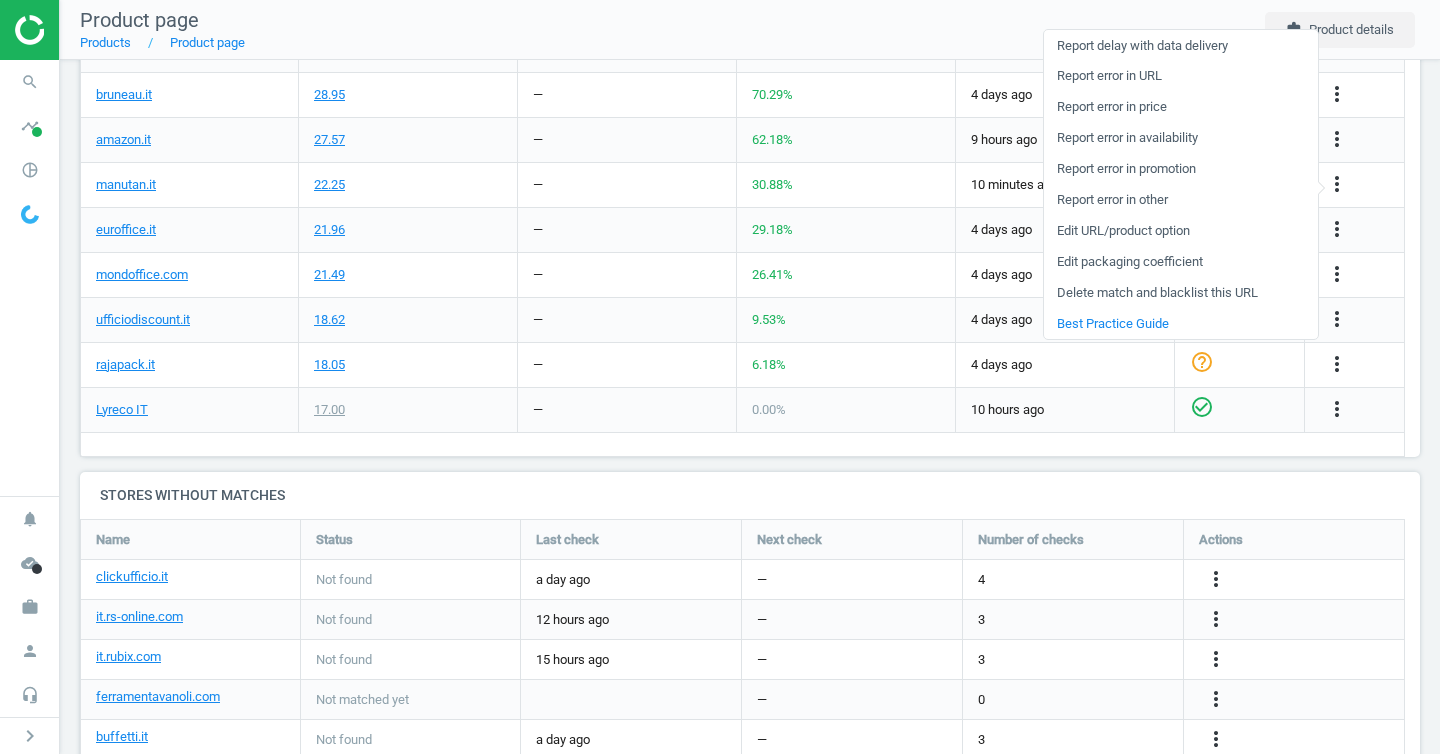 click on "Edit URL/product option" at bounding box center (1181, 231) 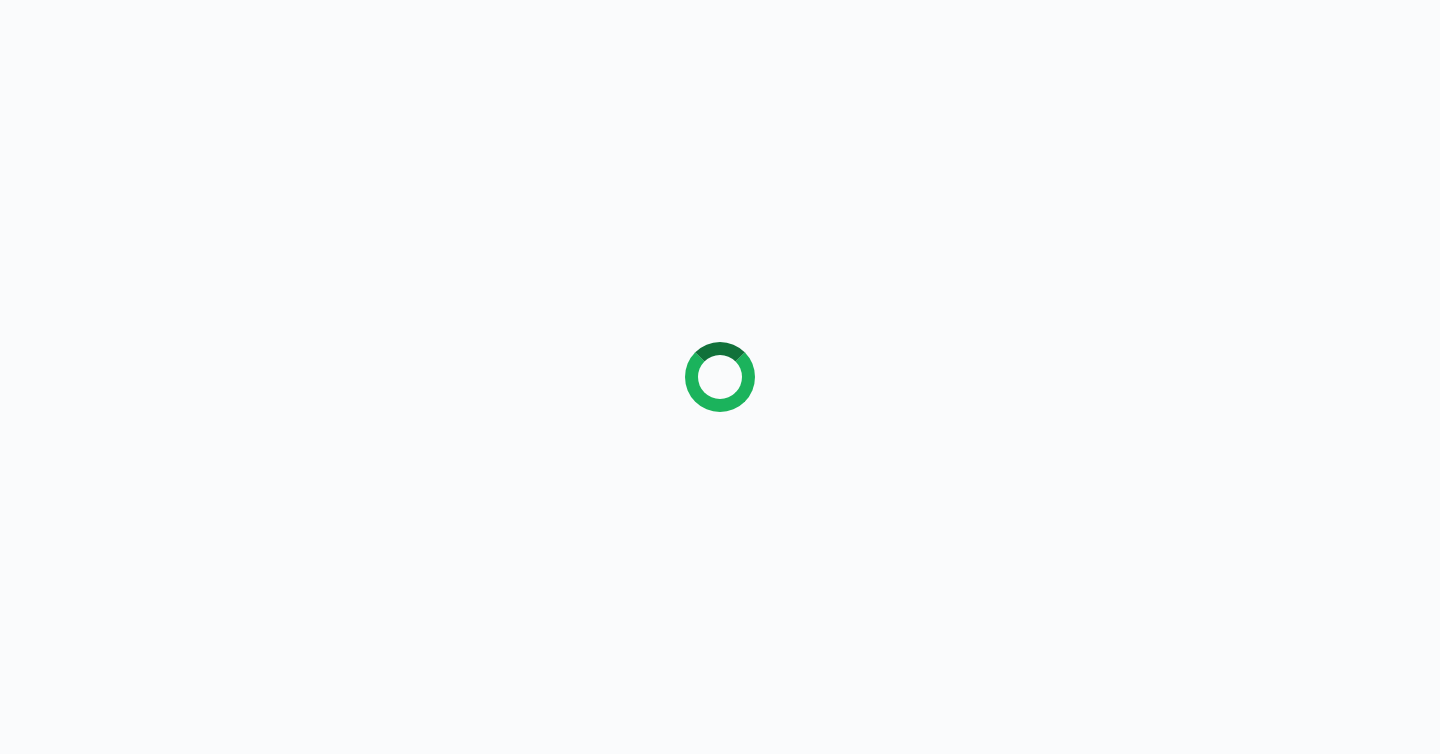 scroll, scrollTop: 0, scrollLeft: 0, axis: both 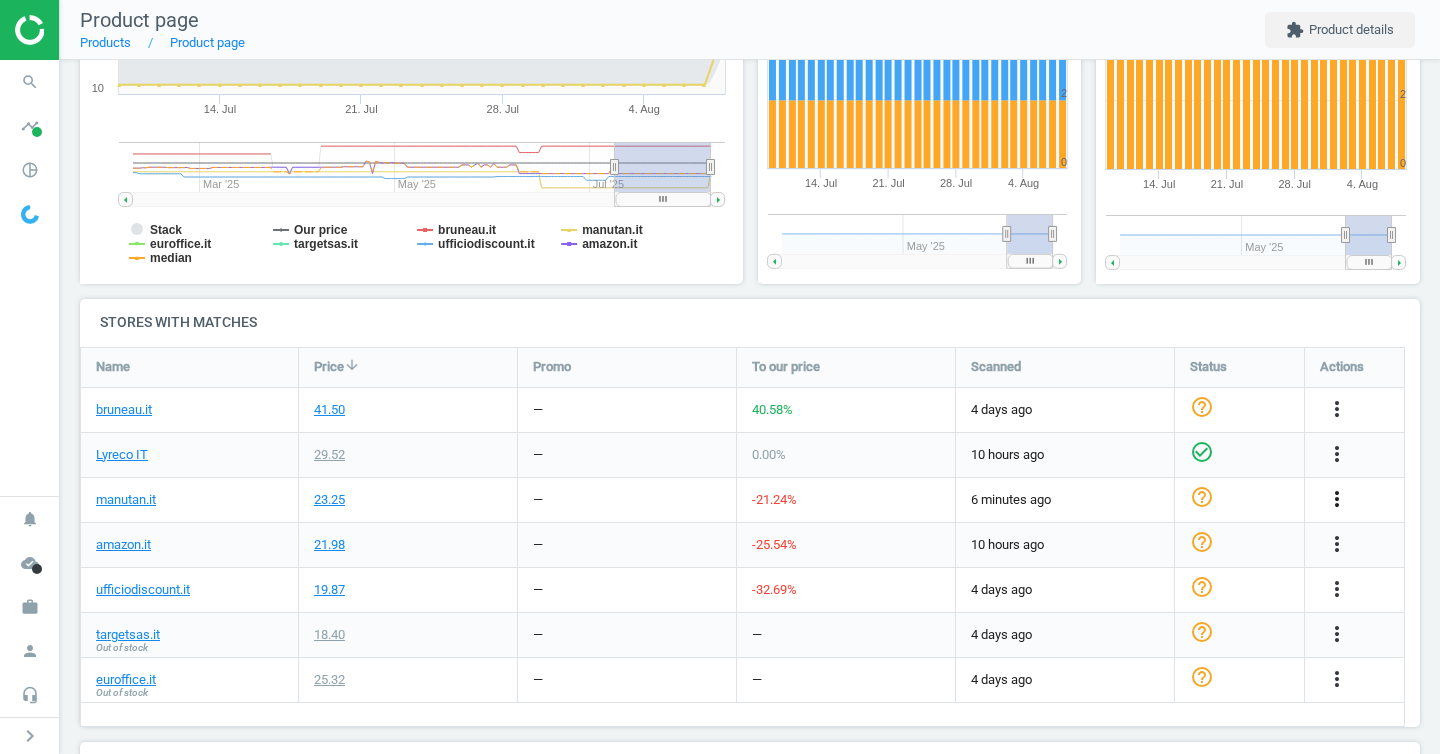 click on "more_vert" at bounding box center (1337, 499) 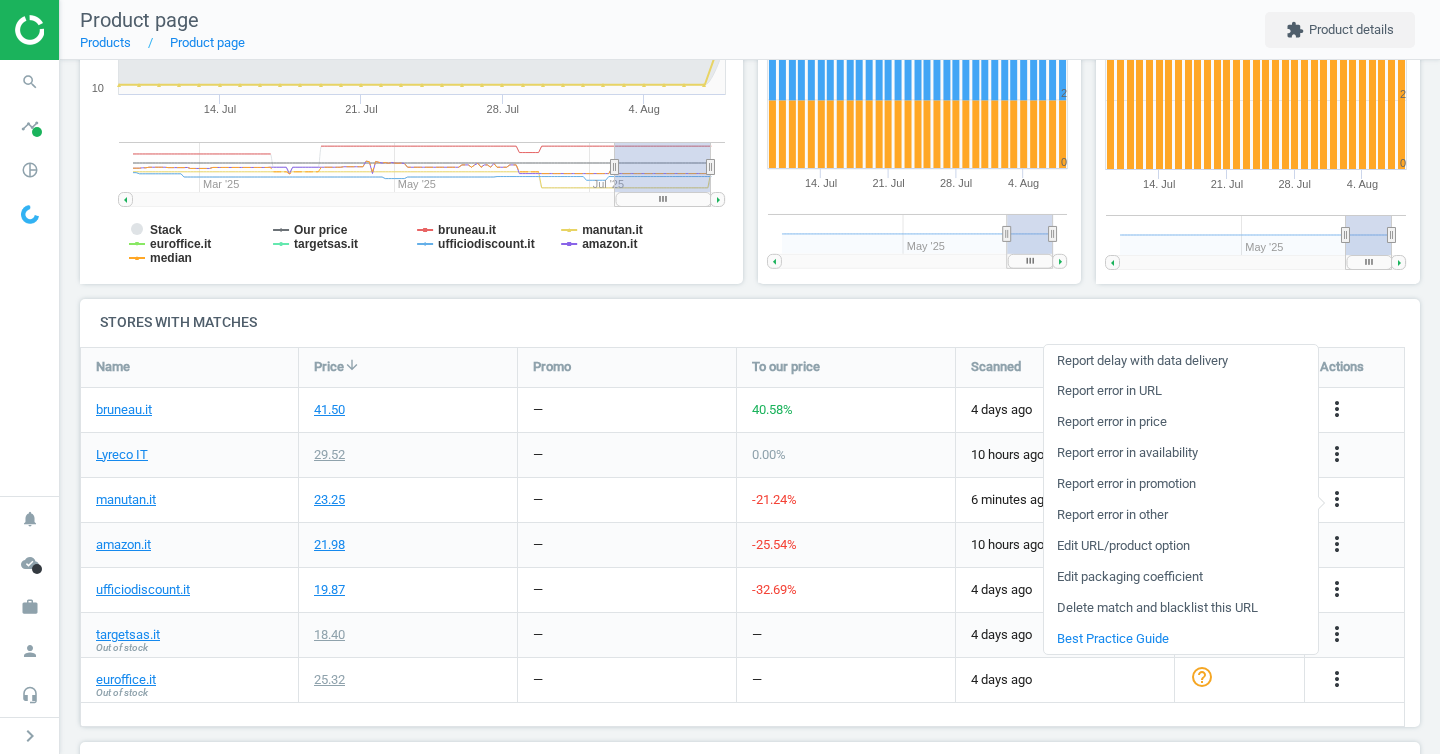 click on "Edit URL/product option" at bounding box center (1181, 546) 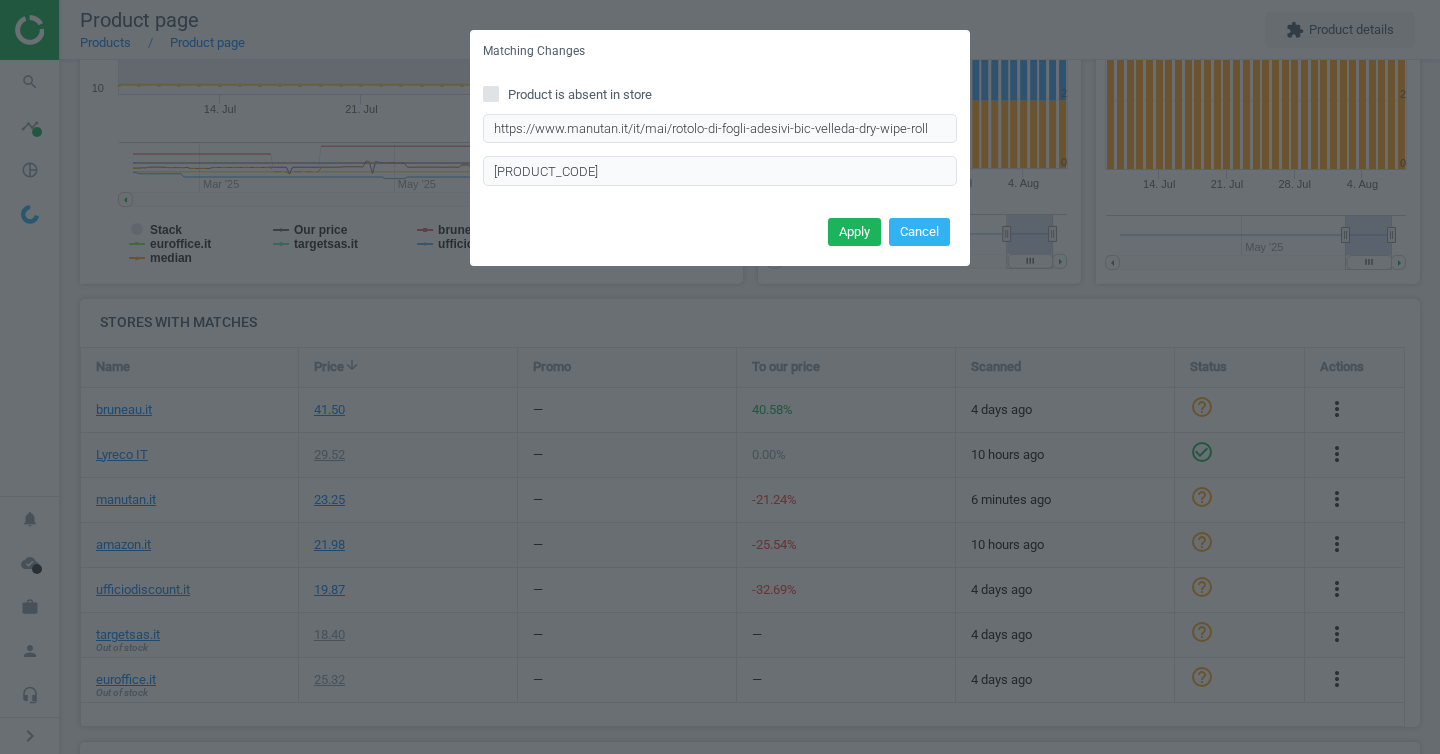 click on "Matching Changes Product is absent in store https://www.manutan.it/it/mai/rotolo-di-fogli-adesivi-bic-velleda-dry-wipe-roll Enter correct product url A017427 Apply   Cancel" at bounding box center [720, 377] 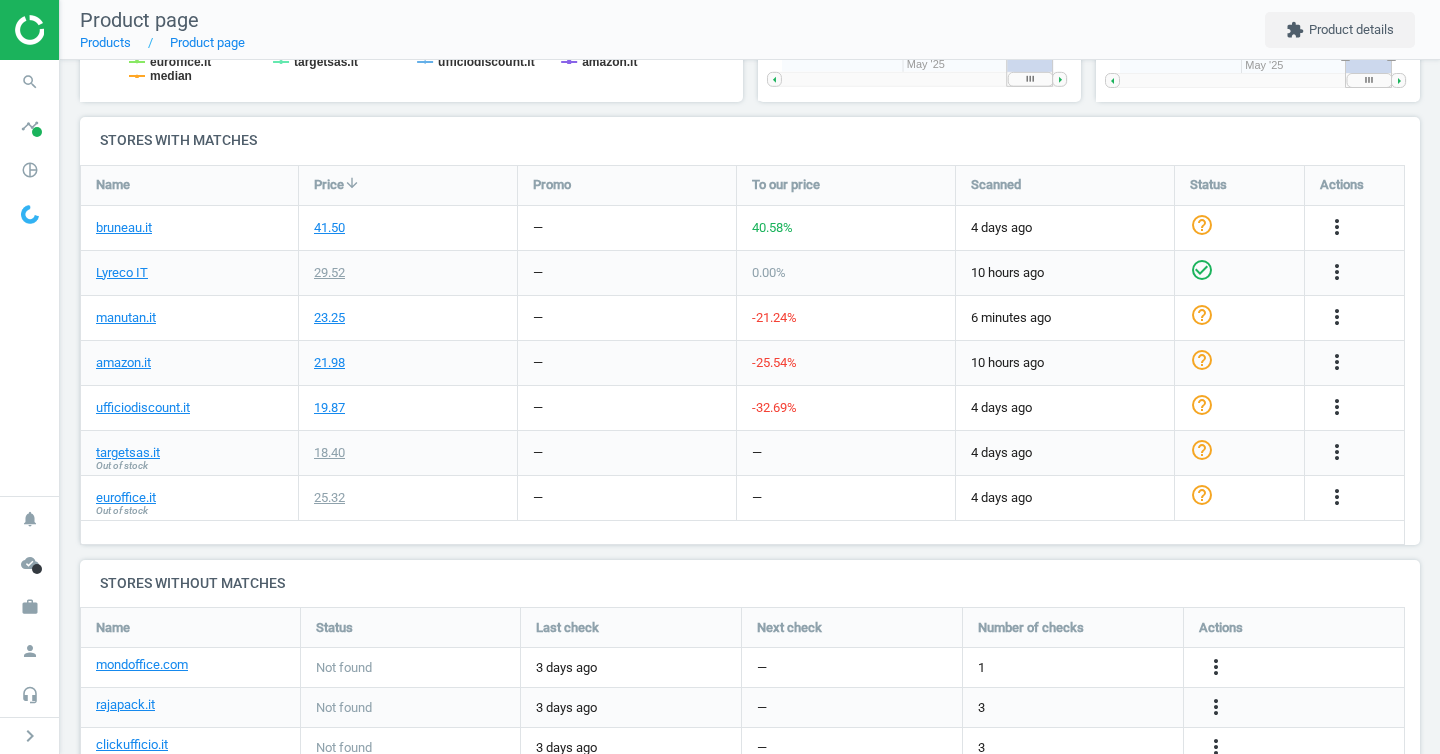 scroll, scrollTop: 618, scrollLeft: 0, axis: vertical 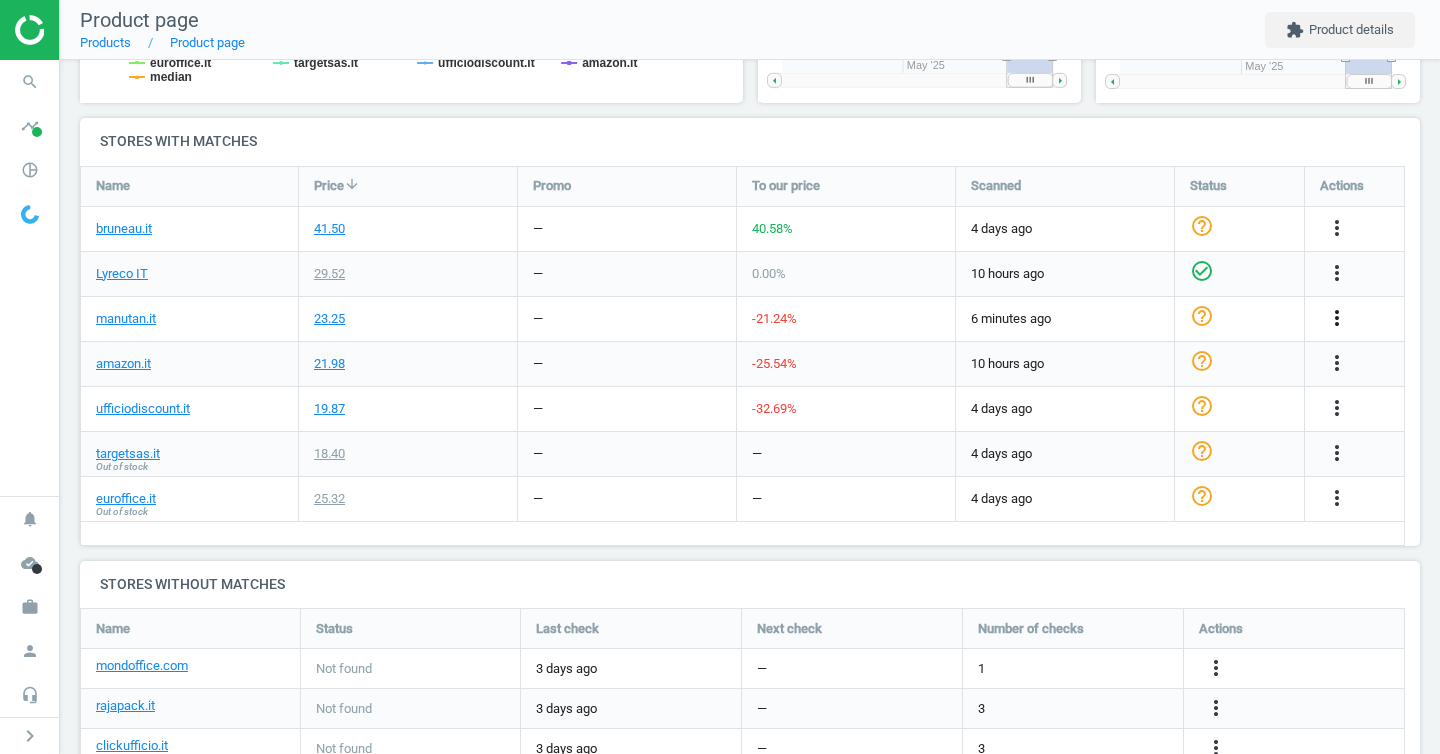 click on "more_vert" at bounding box center (1337, 318) 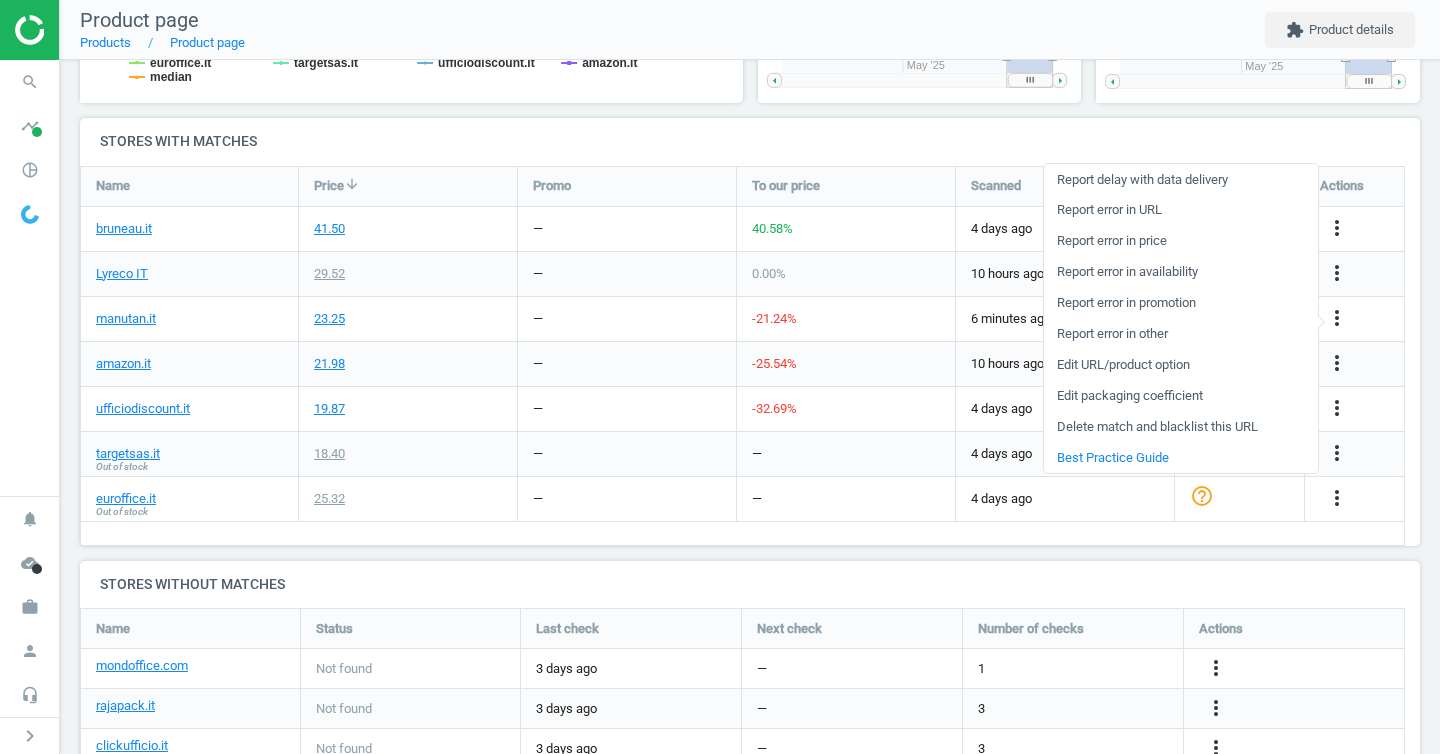 click on "Edit URL/product option" at bounding box center (1181, 365) 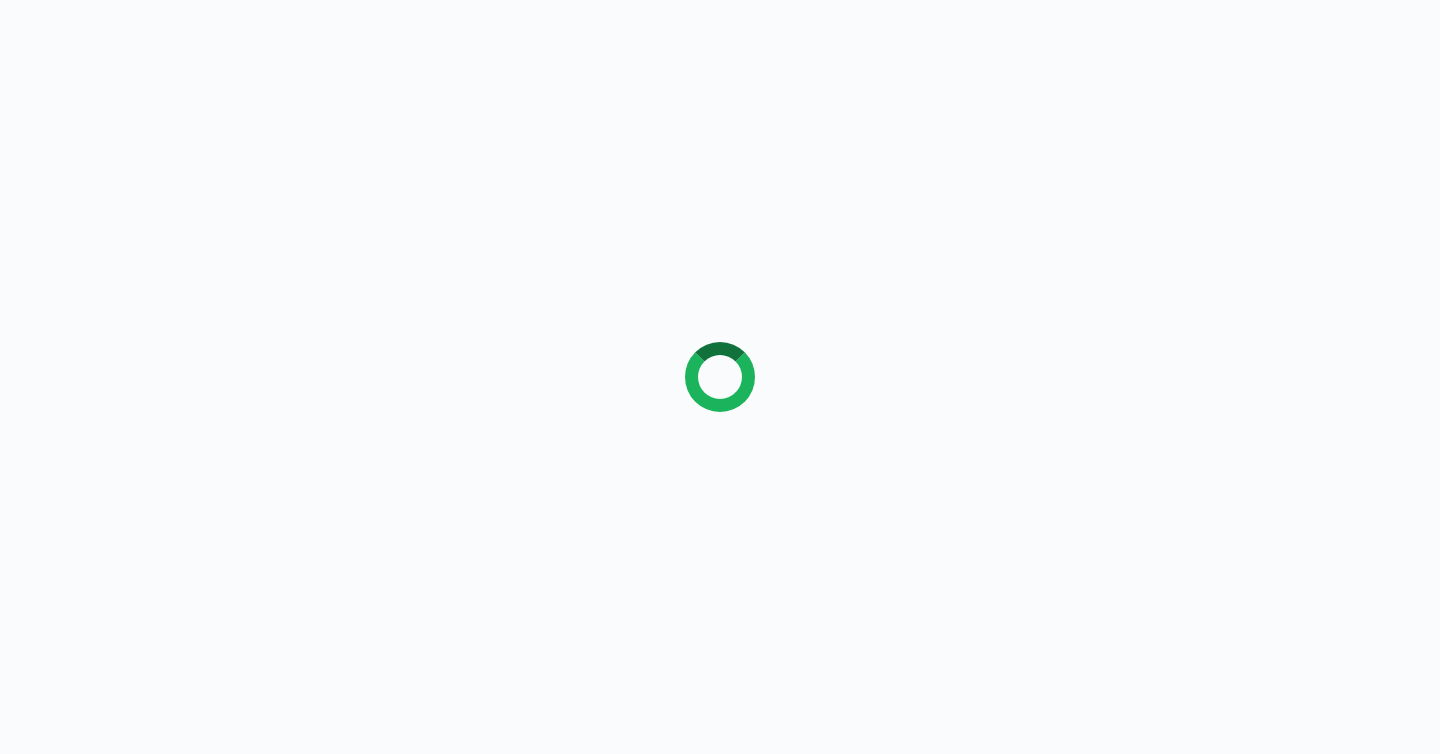 scroll, scrollTop: 0, scrollLeft: 0, axis: both 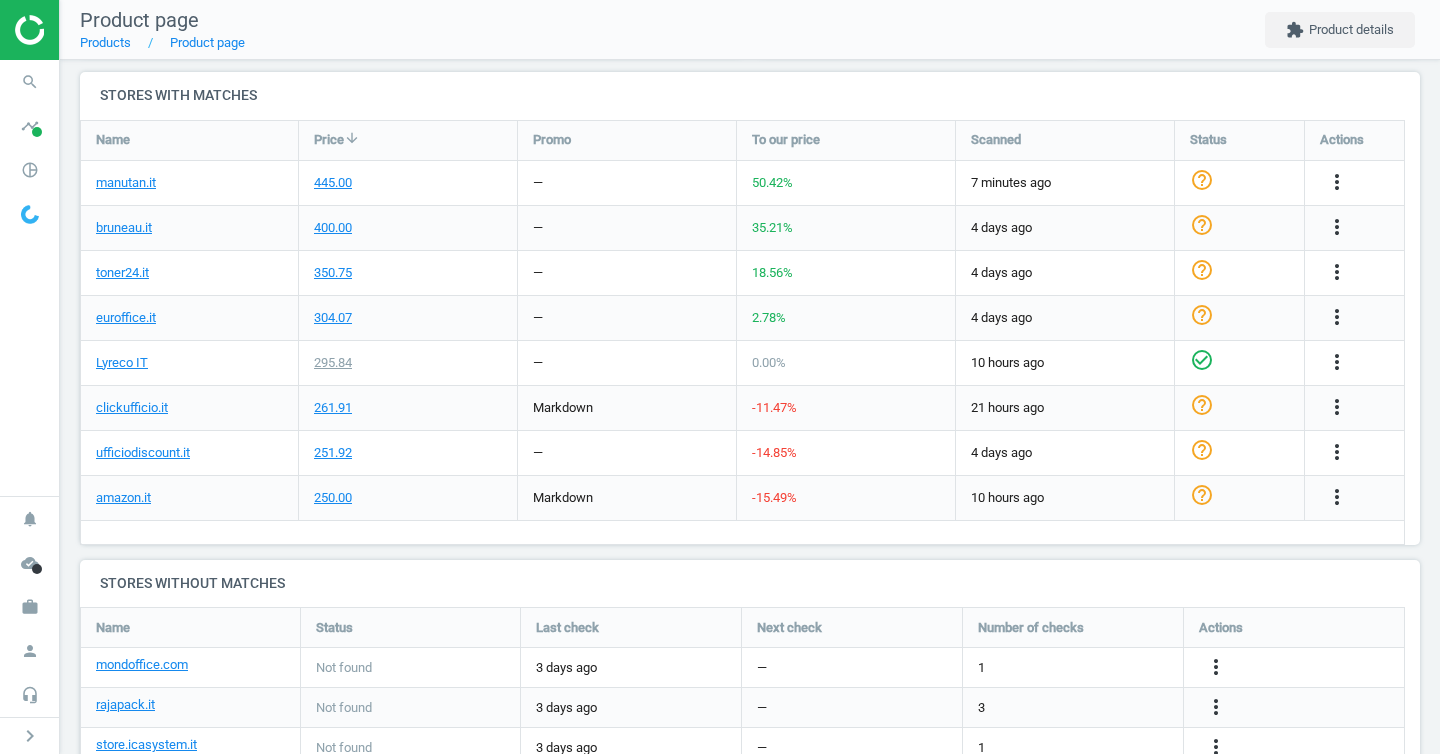 click on "more_vert" at bounding box center [1339, 183] 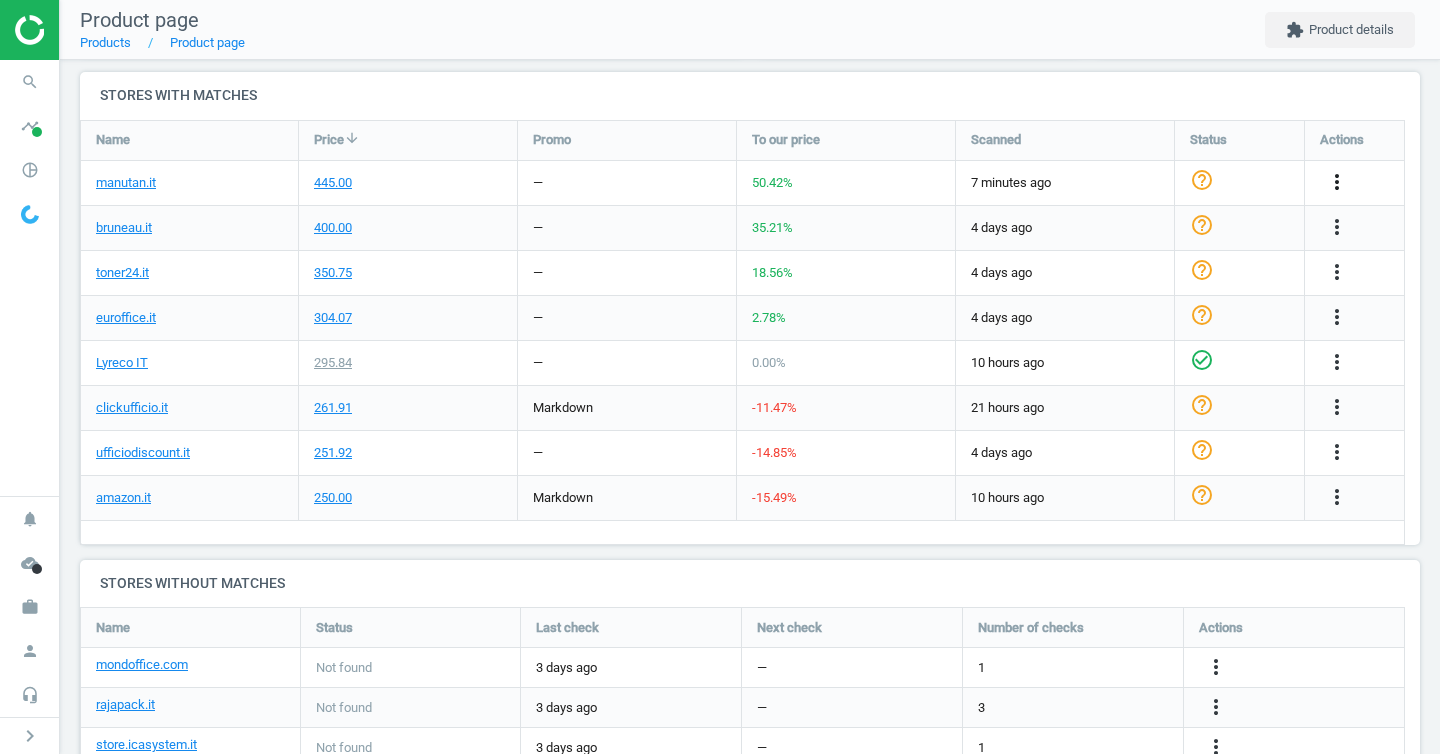 click on "more_vert" at bounding box center (1337, 182) 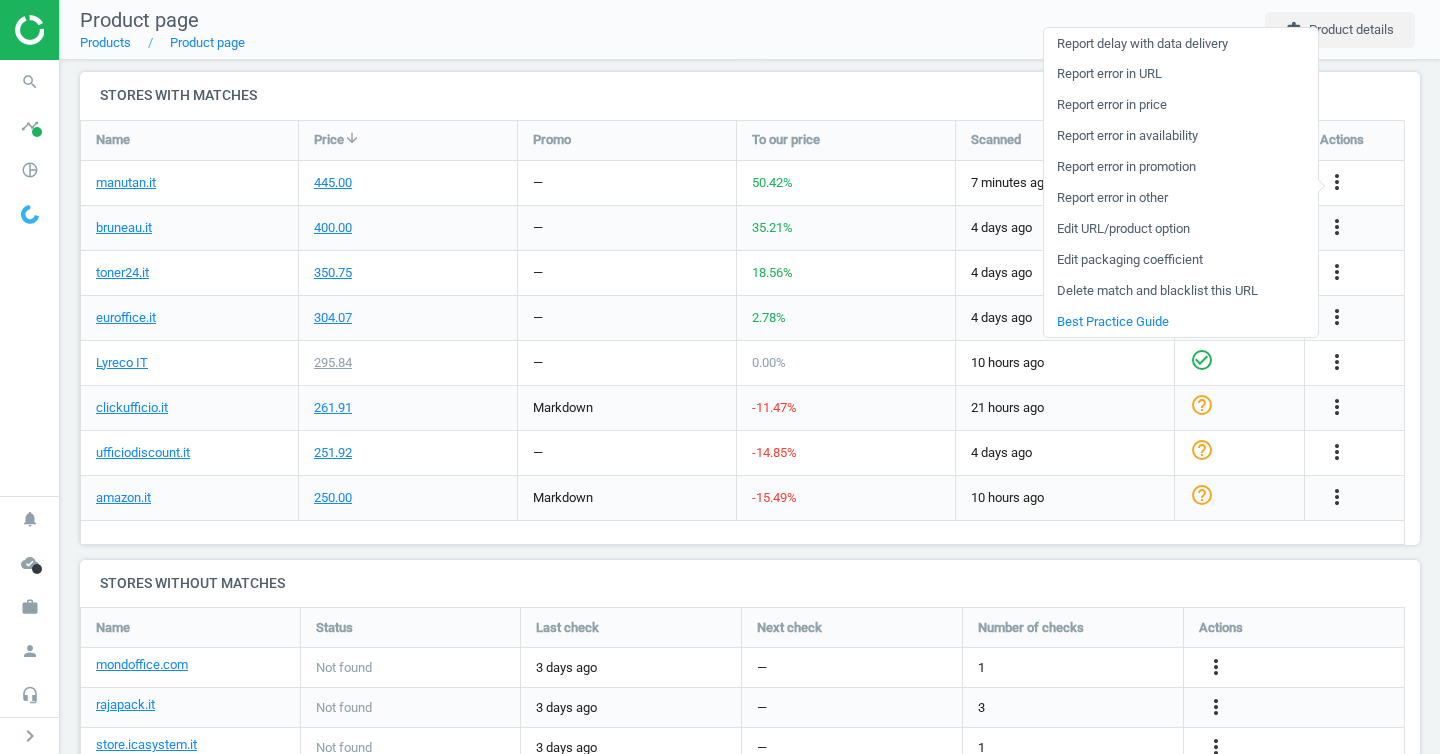 click on "Edit URL/product option" at bounding box center (1181, 229) 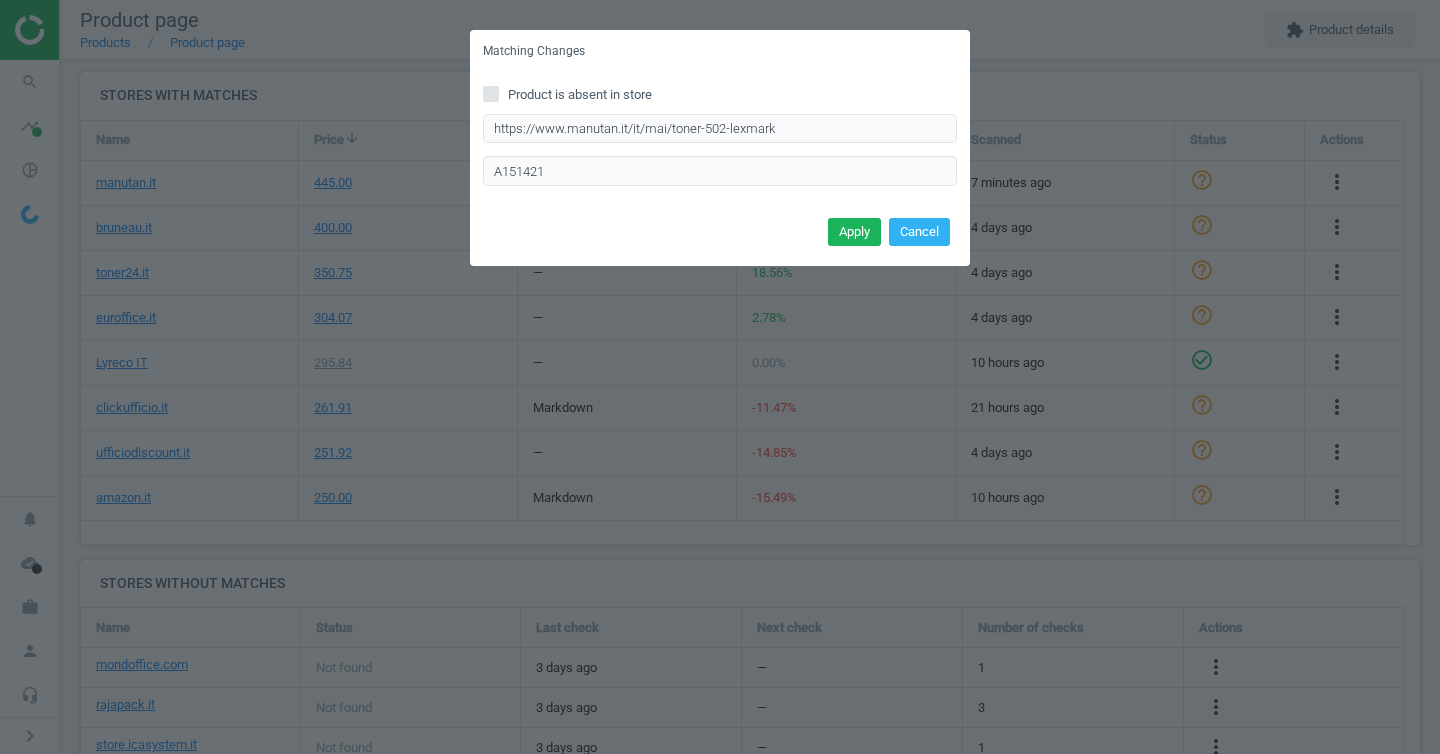 click on "Matching Changes Product is absent in store https://www.manutan.it/it/mai/toner-502-lexmark Enter correct product url A151421 Apply   Cancel" at bounding box center (720, 377) 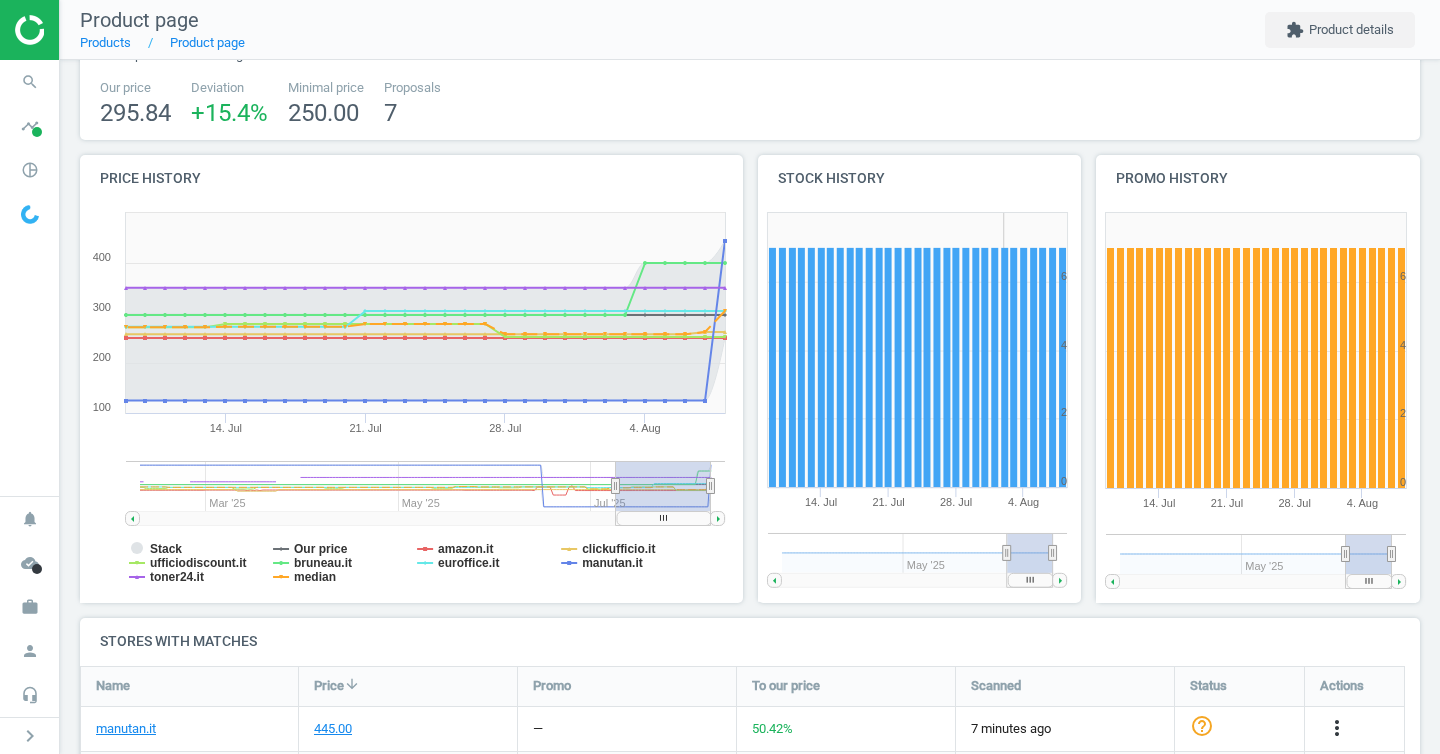 scroll, scrollTop: 0, scrollLeft: 0, axis: both 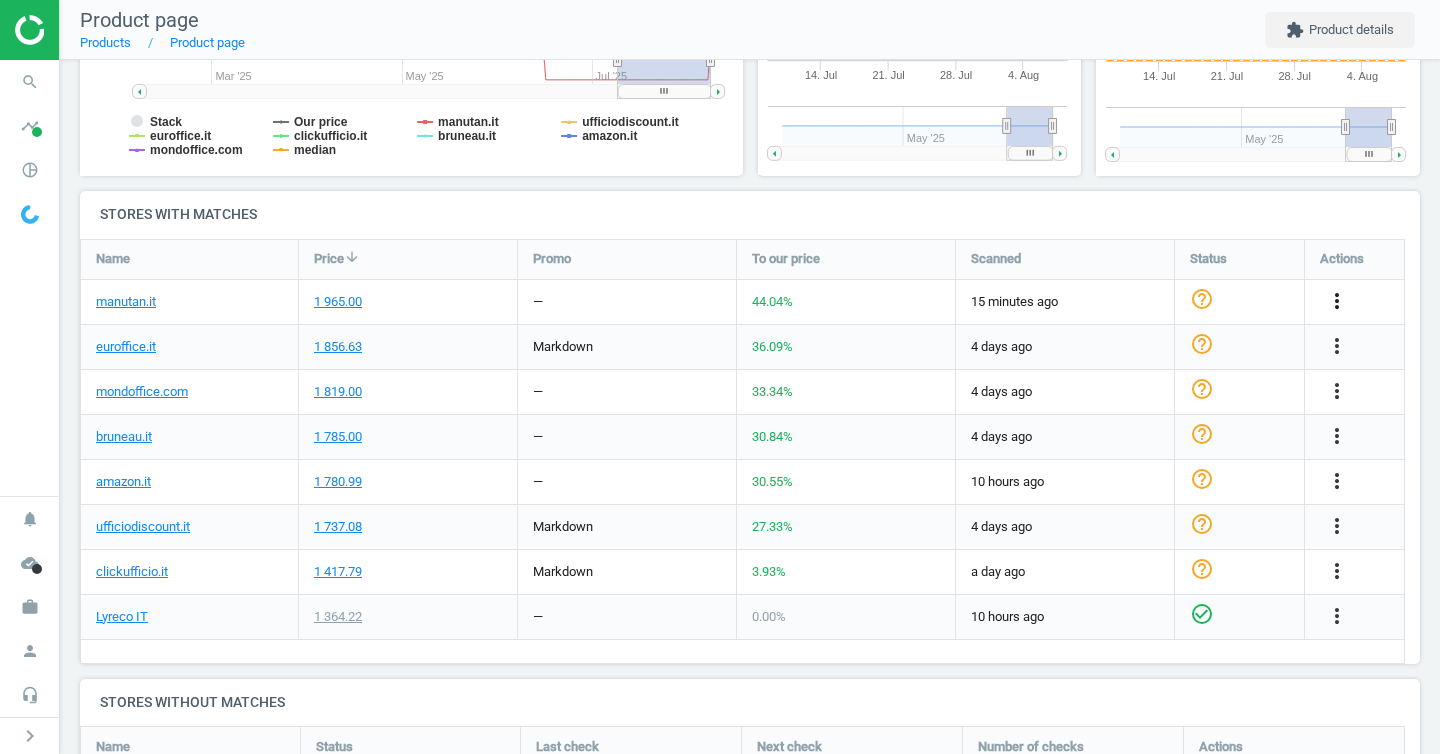 click on "more_vert" at bounding box center (1337, 301) 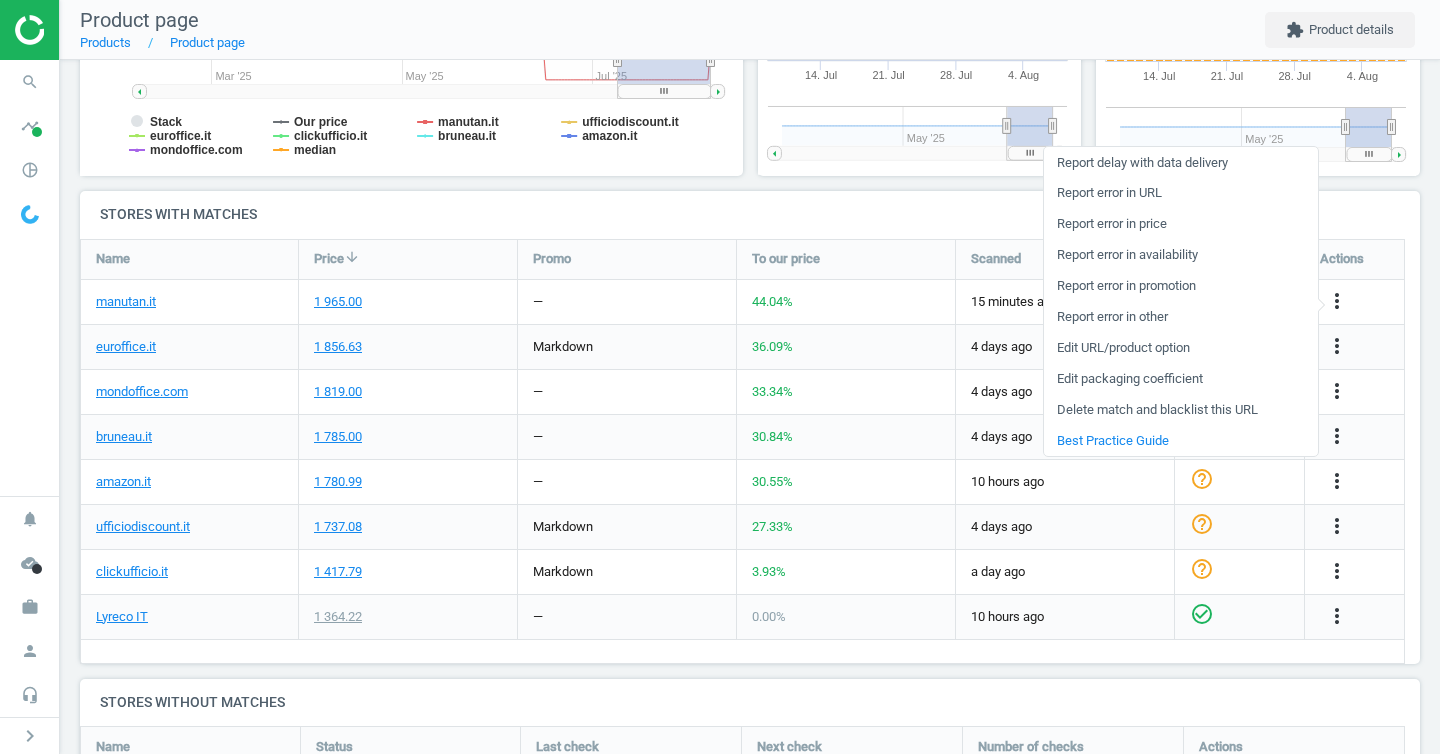 click on "Edit URL/product option" at bounding box center [1181, 348] 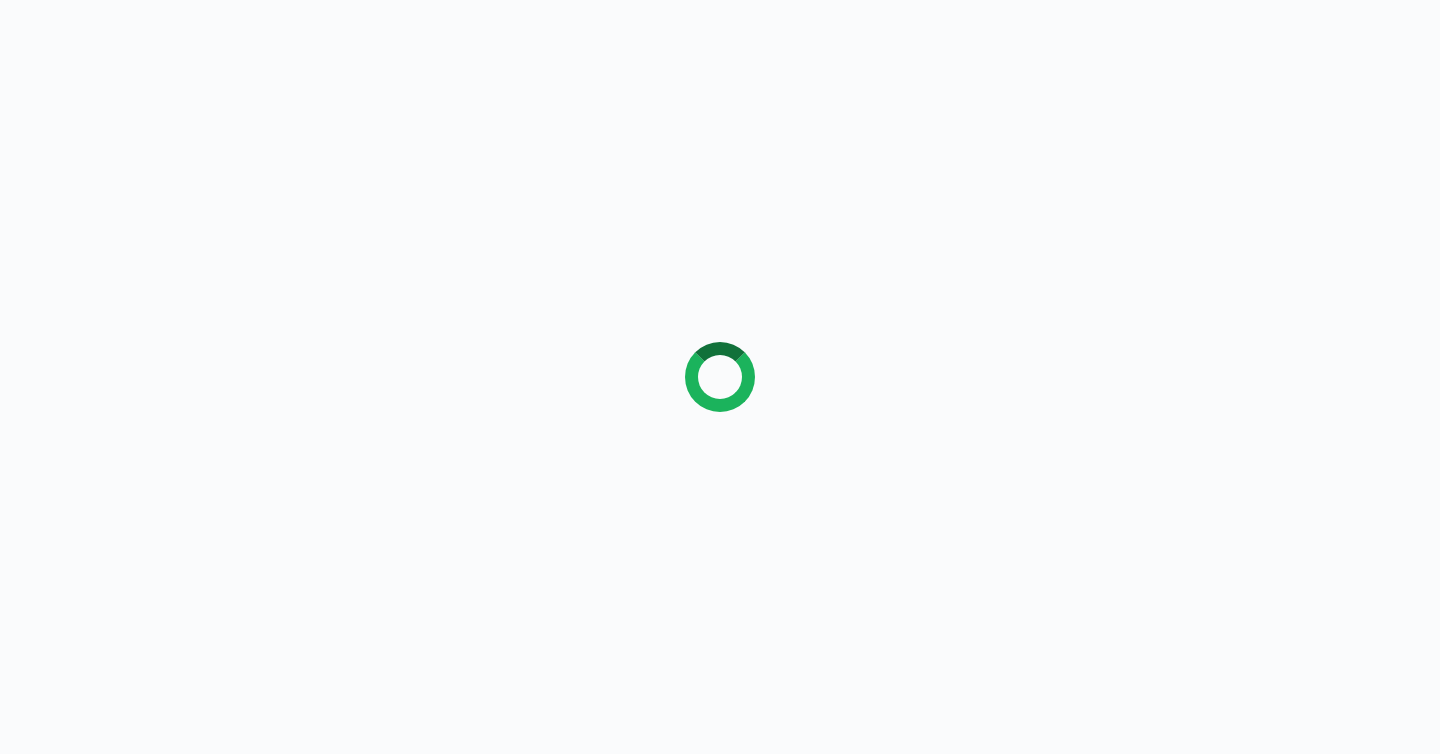 scroll, scrollTop: 0, scrollLeft: 0, axis: both 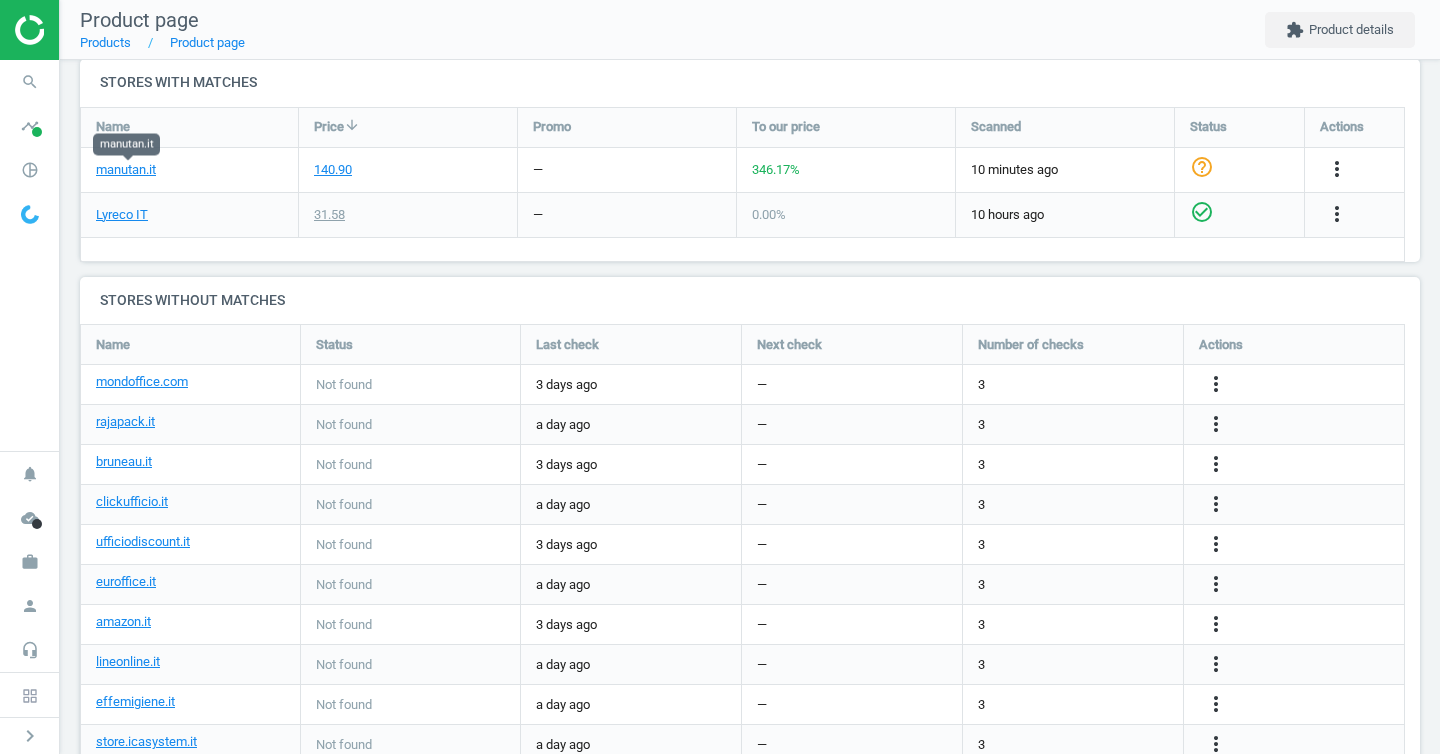 click on "140.90" at bounding box center (408, 170) 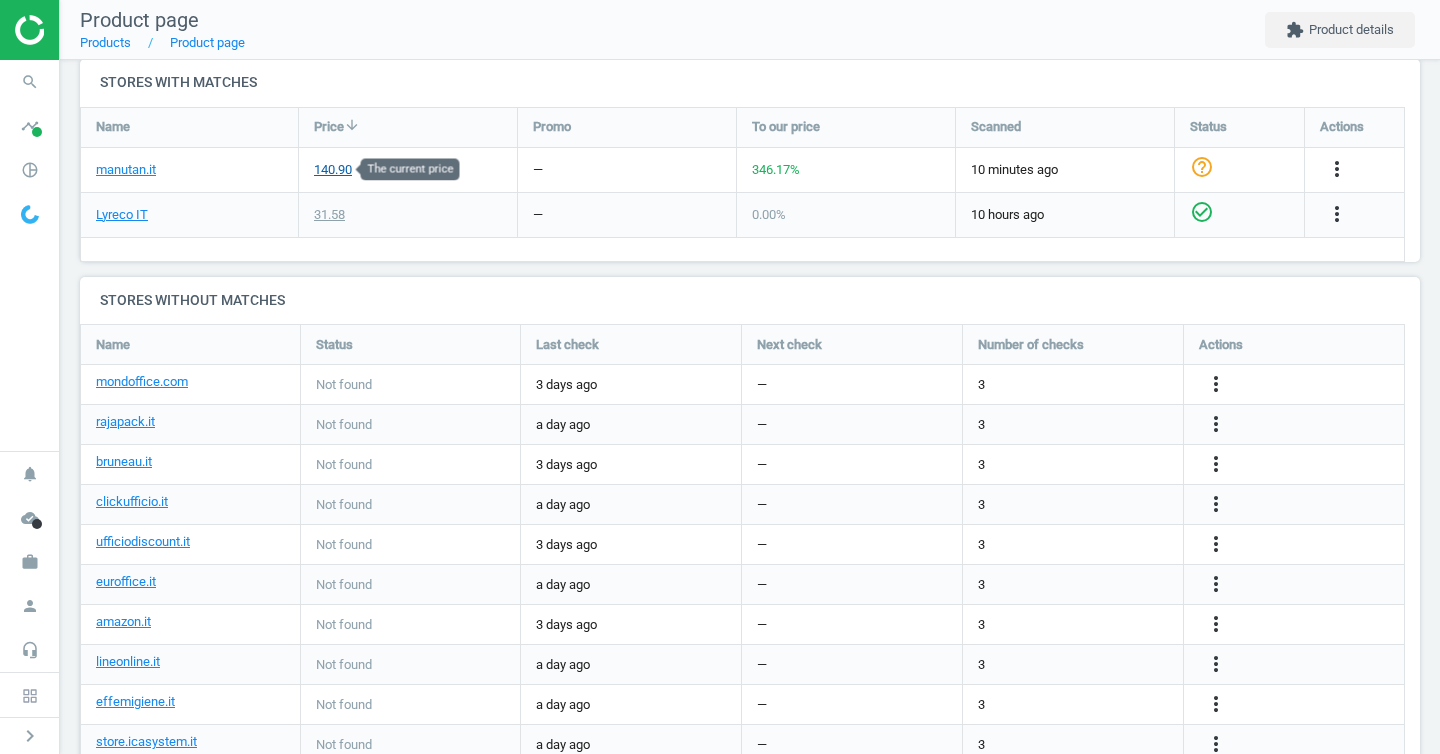 click on "140.90" at bounding box center (333, 170) 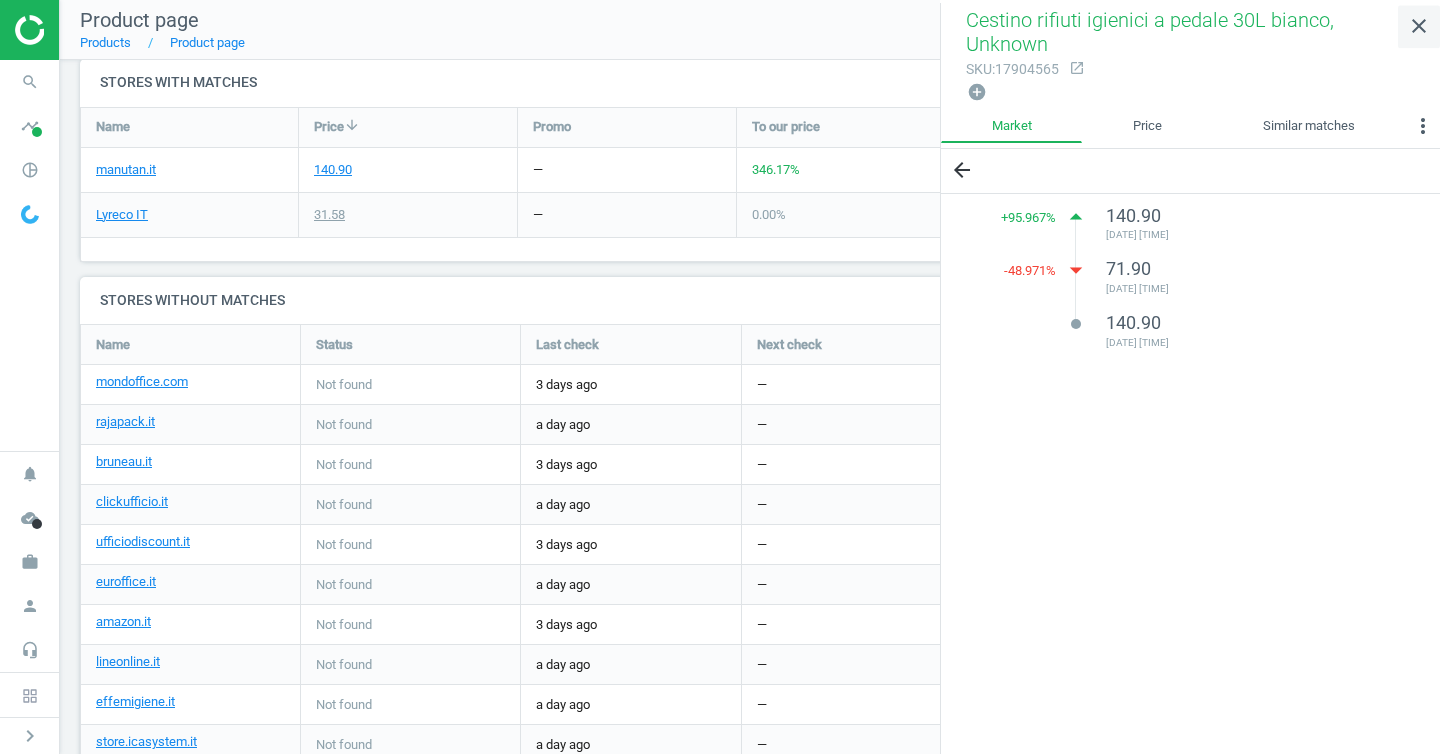 click on "close" at bounding box center [1419, 26] 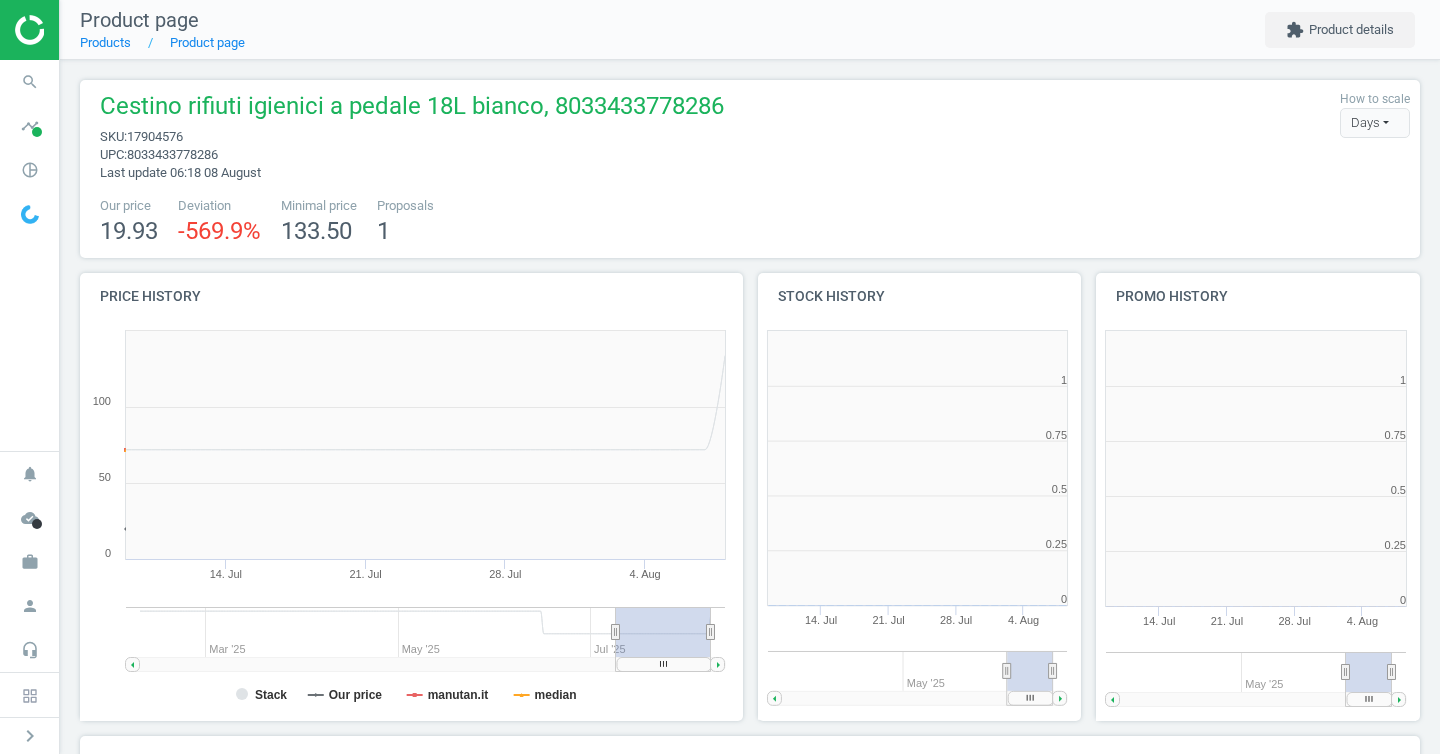 scroll, scrollTop: 0, scrollLeft: 0, axis: both 